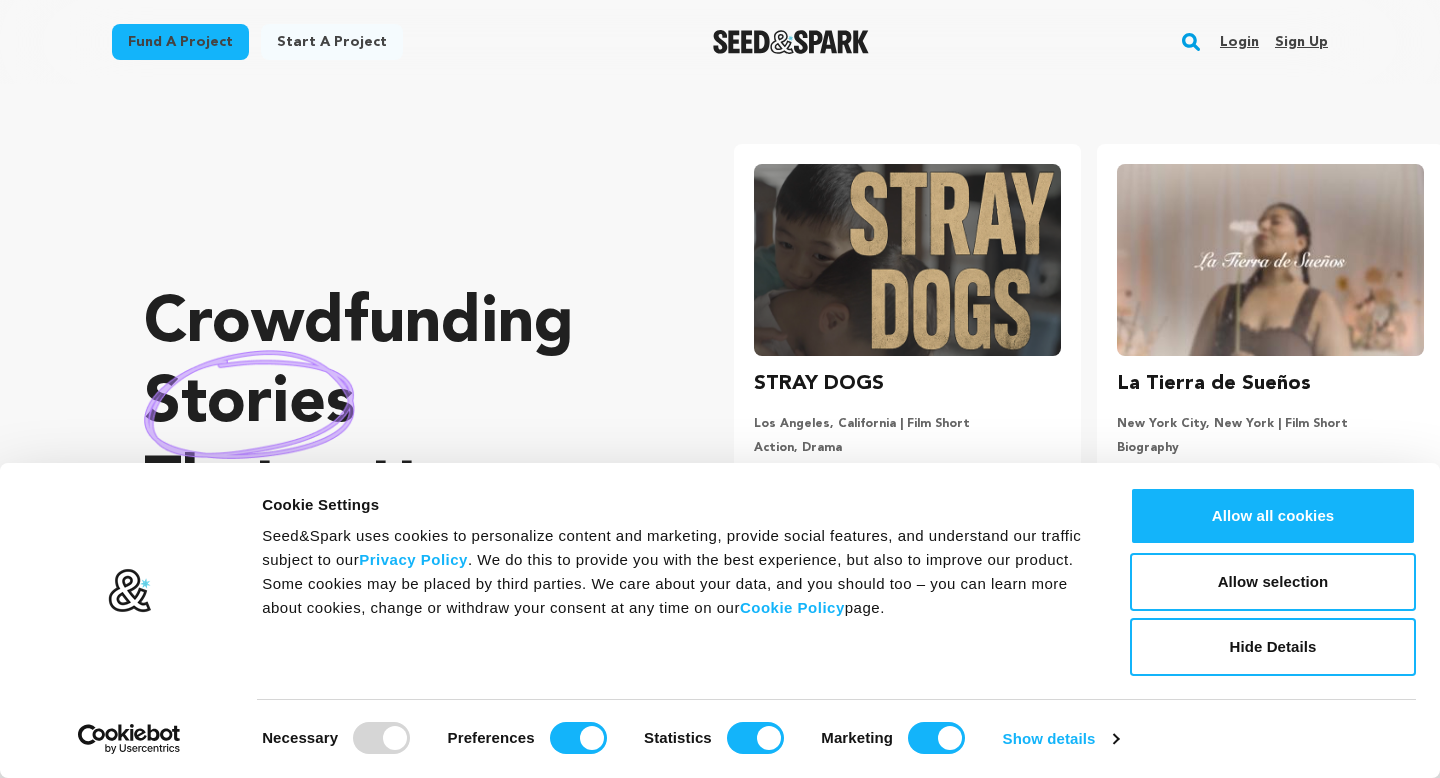 scroll, scrollTop: 0, scrollLeft: 0, axis: both 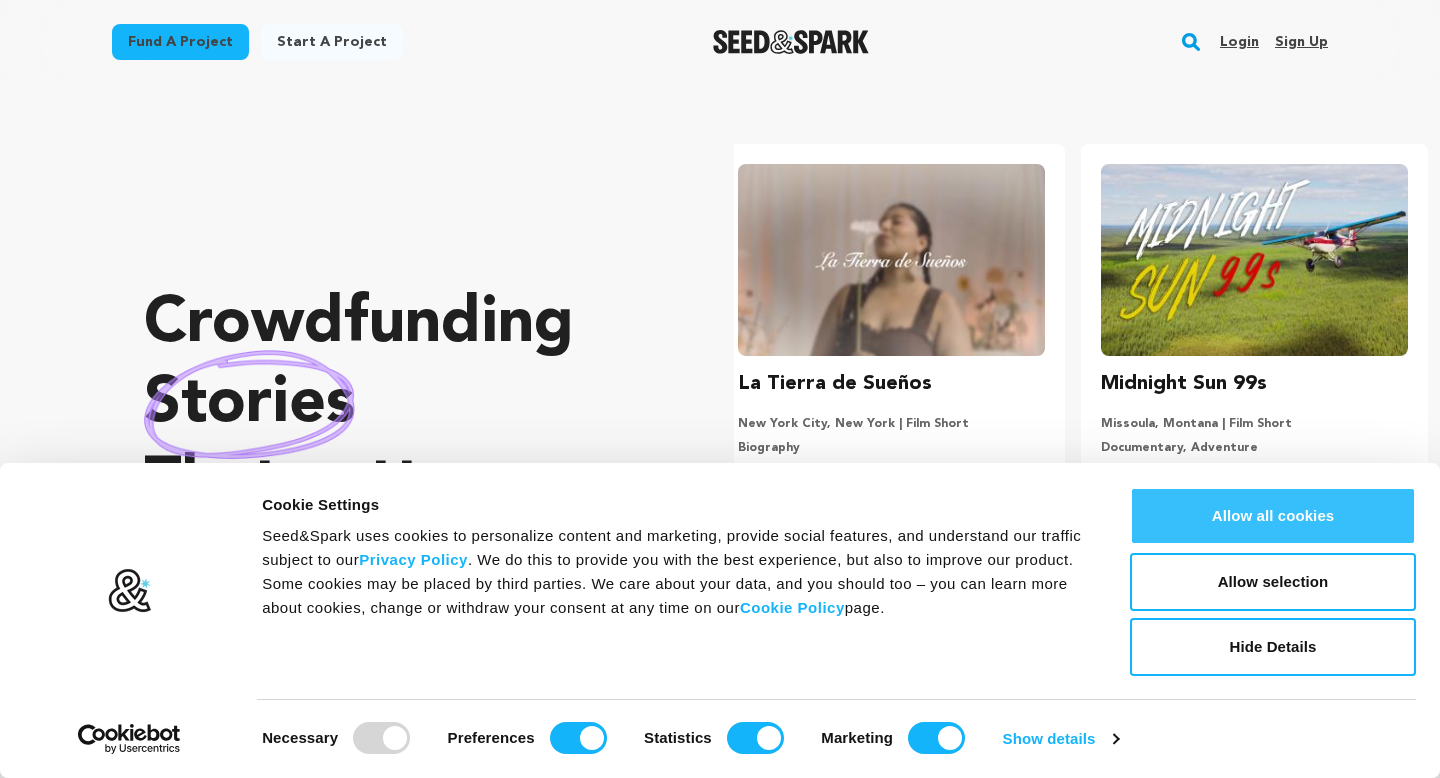 click on "Allow all cookies" at bounding box center (1273, 516) 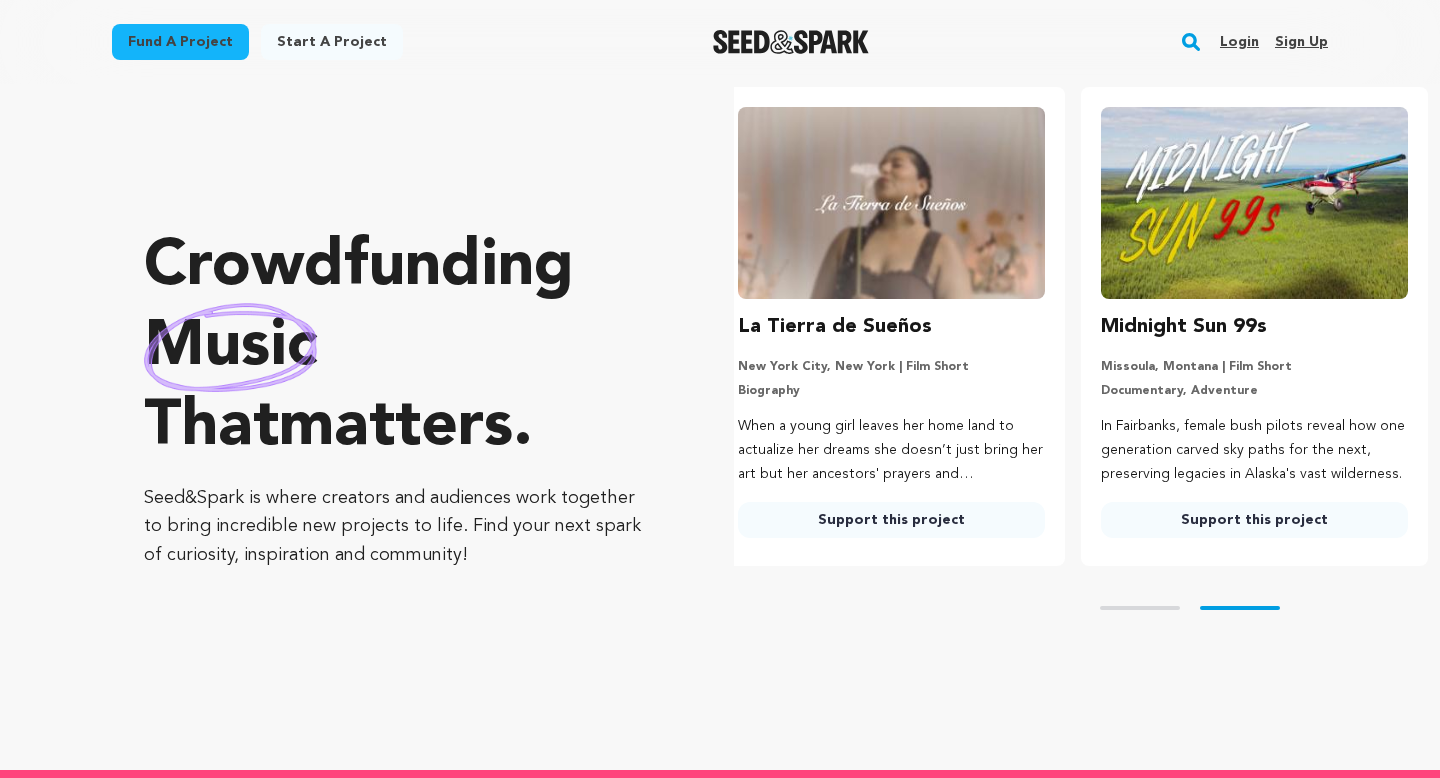 scroll, scrollTop: 78, scrollLeft: 0, axis: vertical 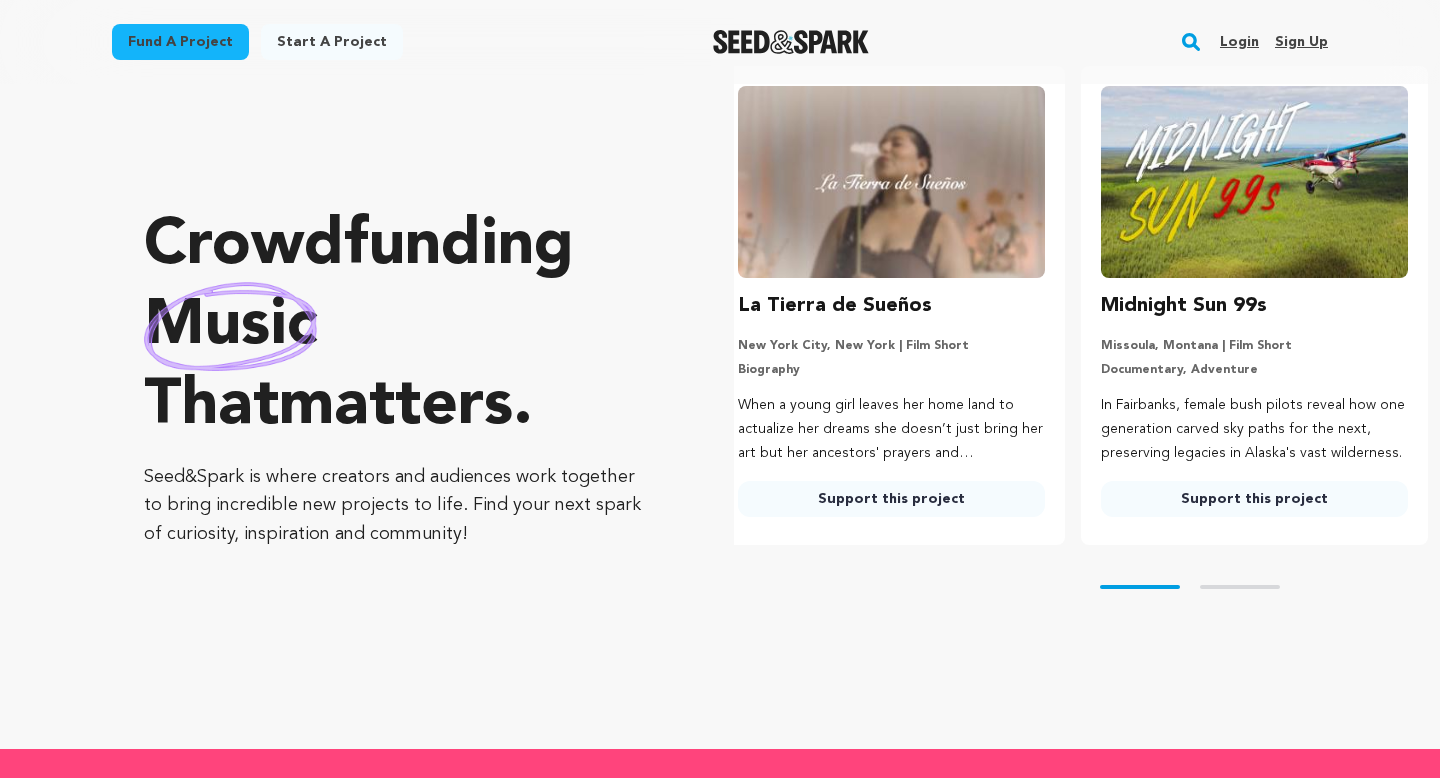 click on "Midnight Sun 99s" at bounding box center [1184, 306] 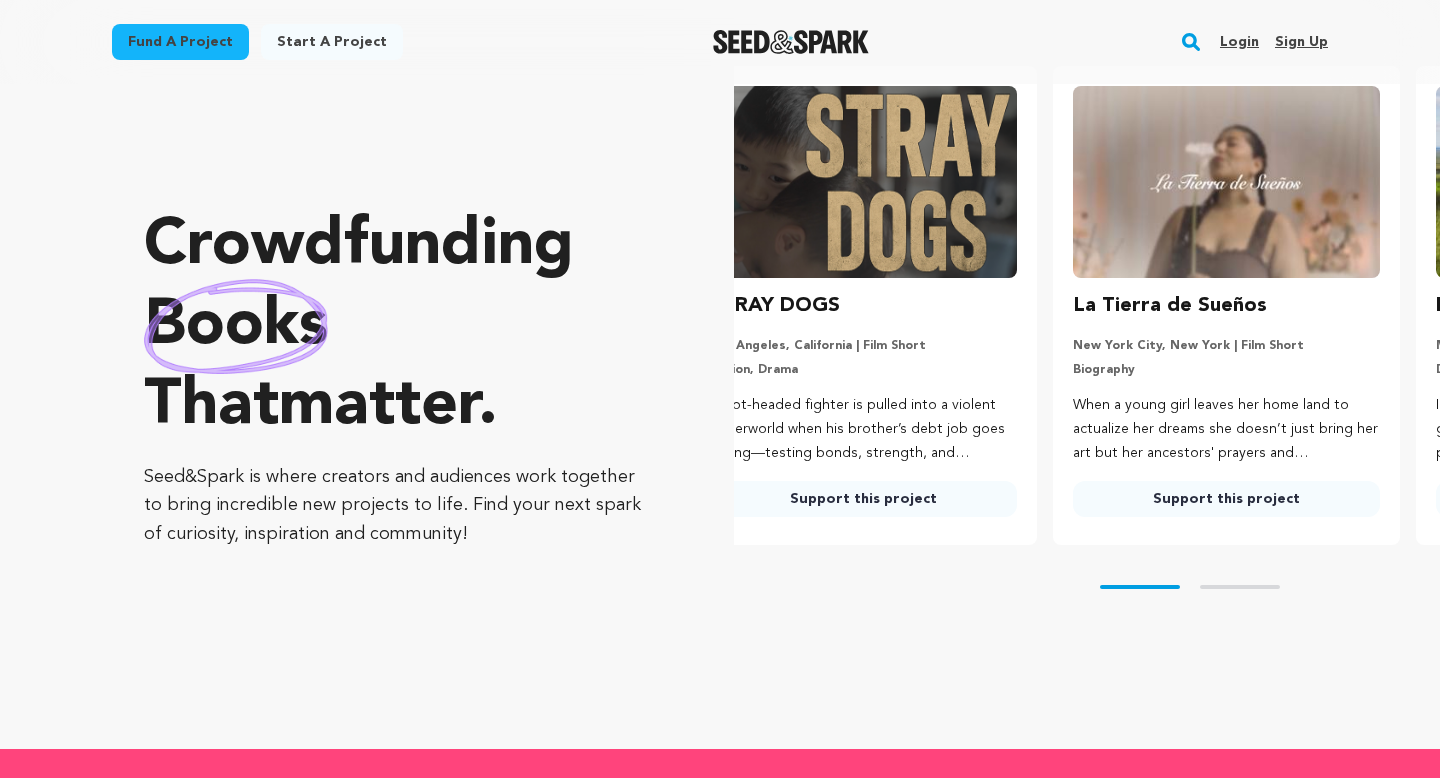 scroll, scrollTop: 0, scrollLeft: 0, axis: both 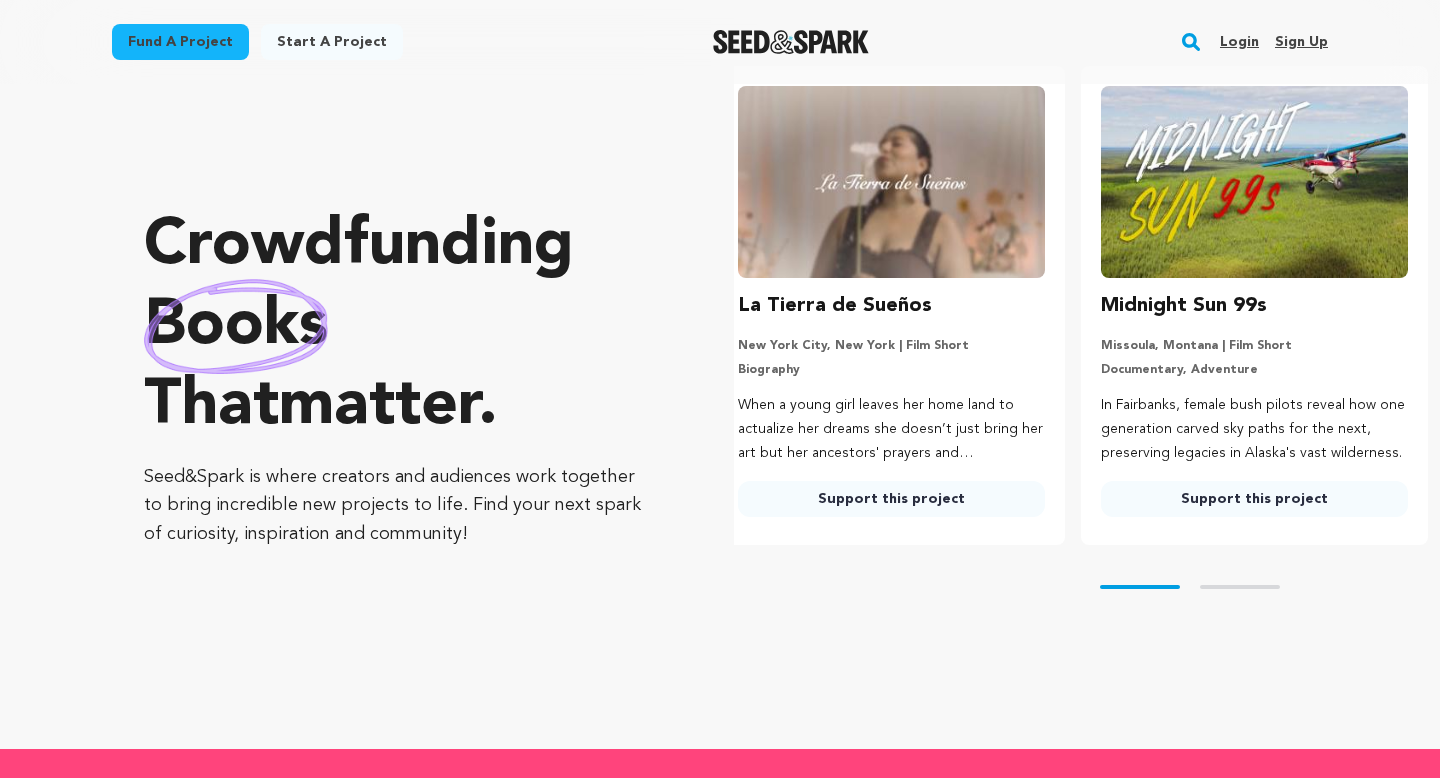 click on "Support this project" at bounding box center (1254, 499) 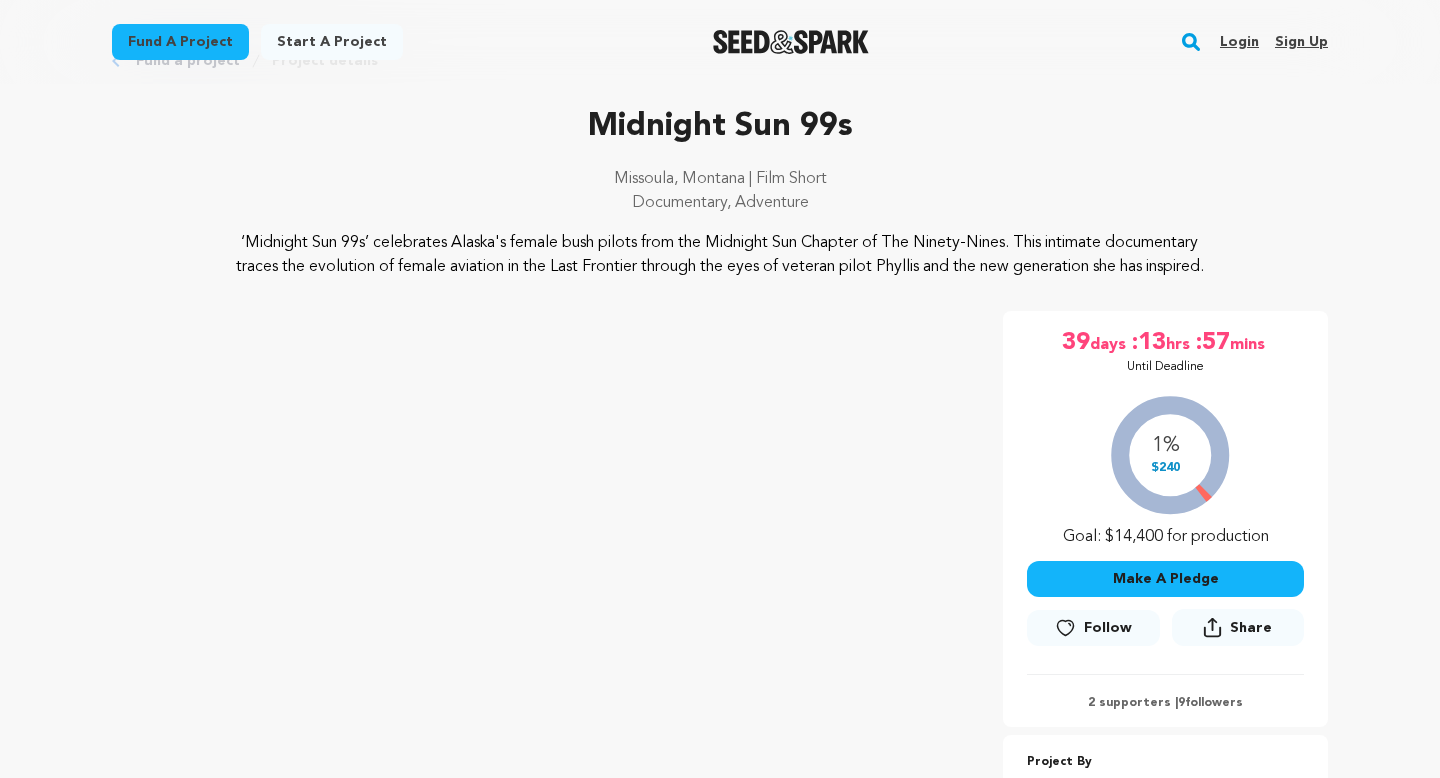 scroll, scrollTop: 0, scrollLeft: 0, axis: both 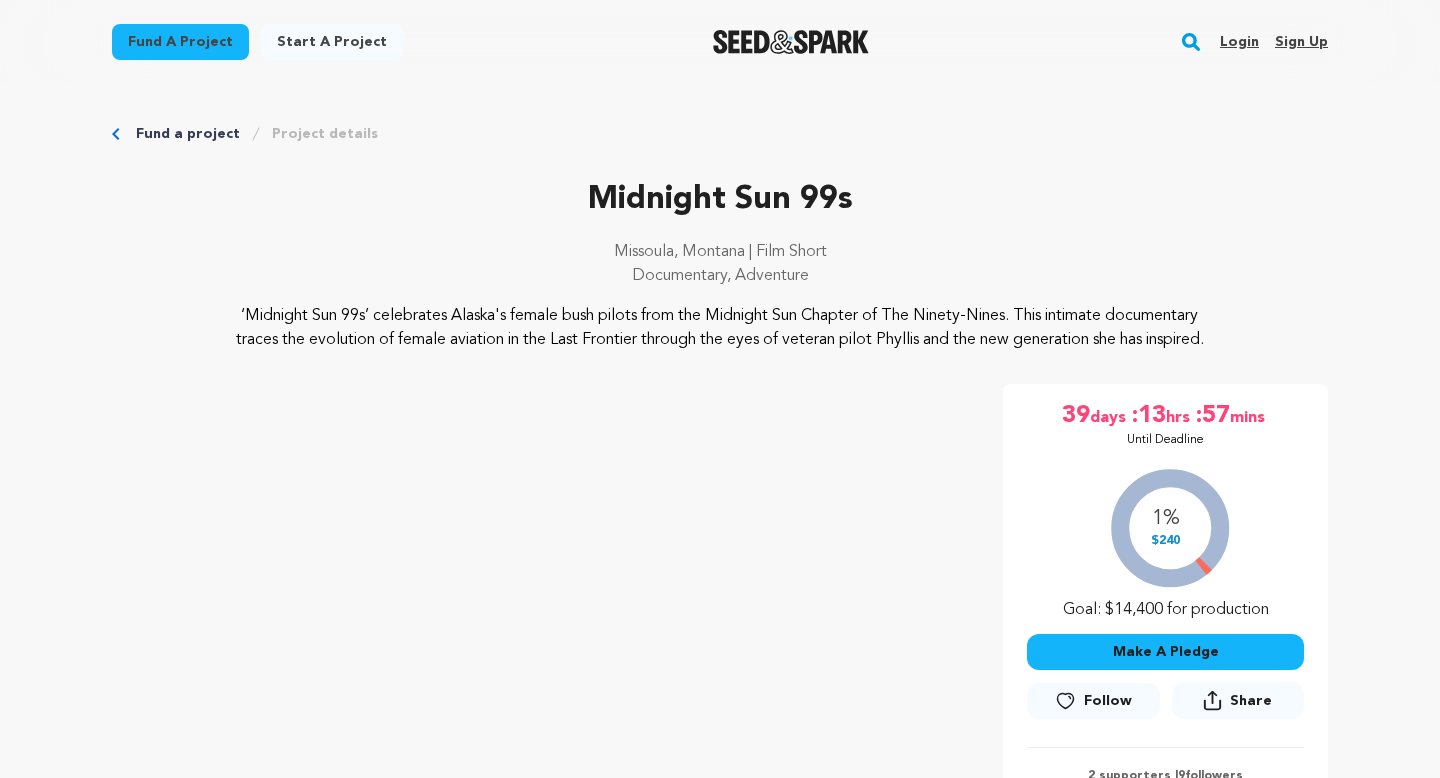click at bounding box center (791, 42) 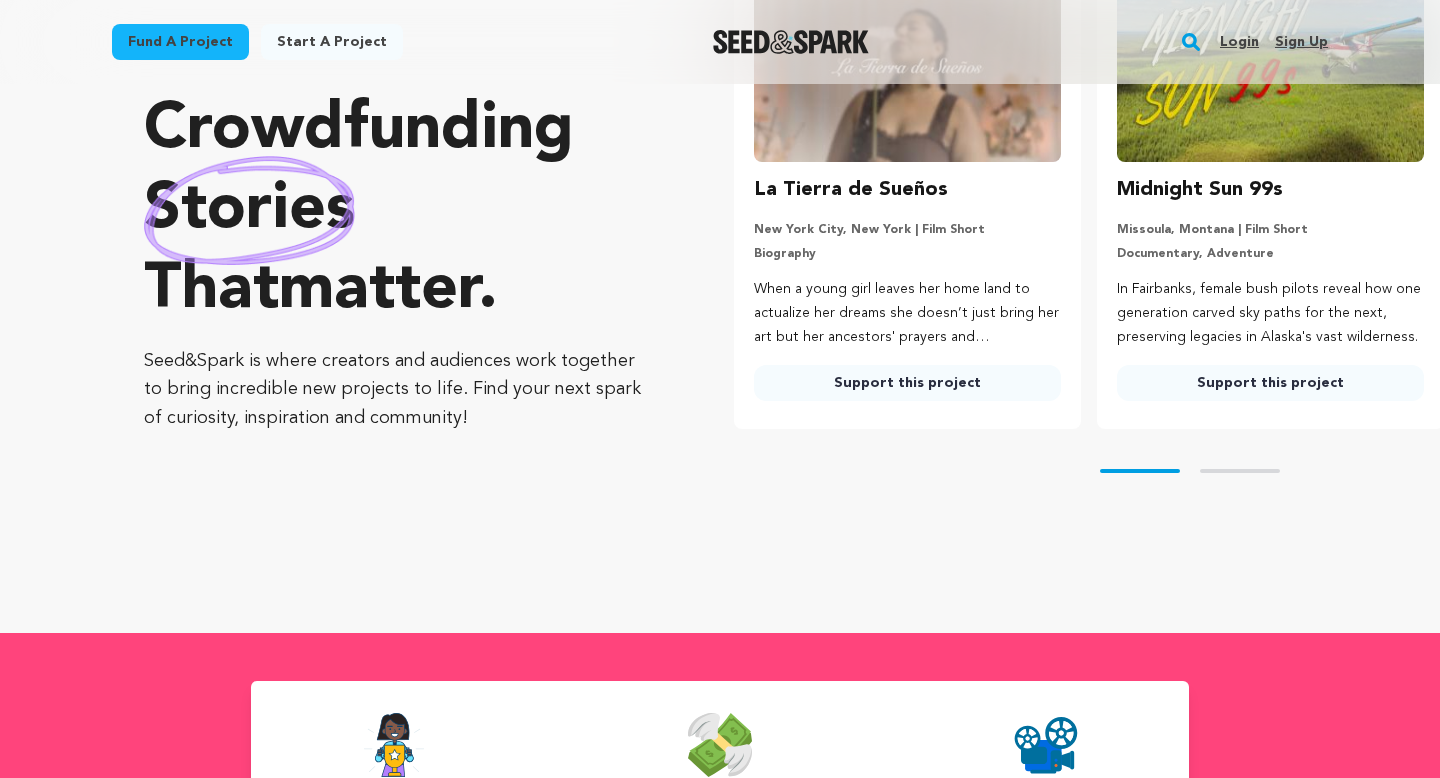 scroll, scrollTop: 191, scrollLeft: 0, axis: vertical 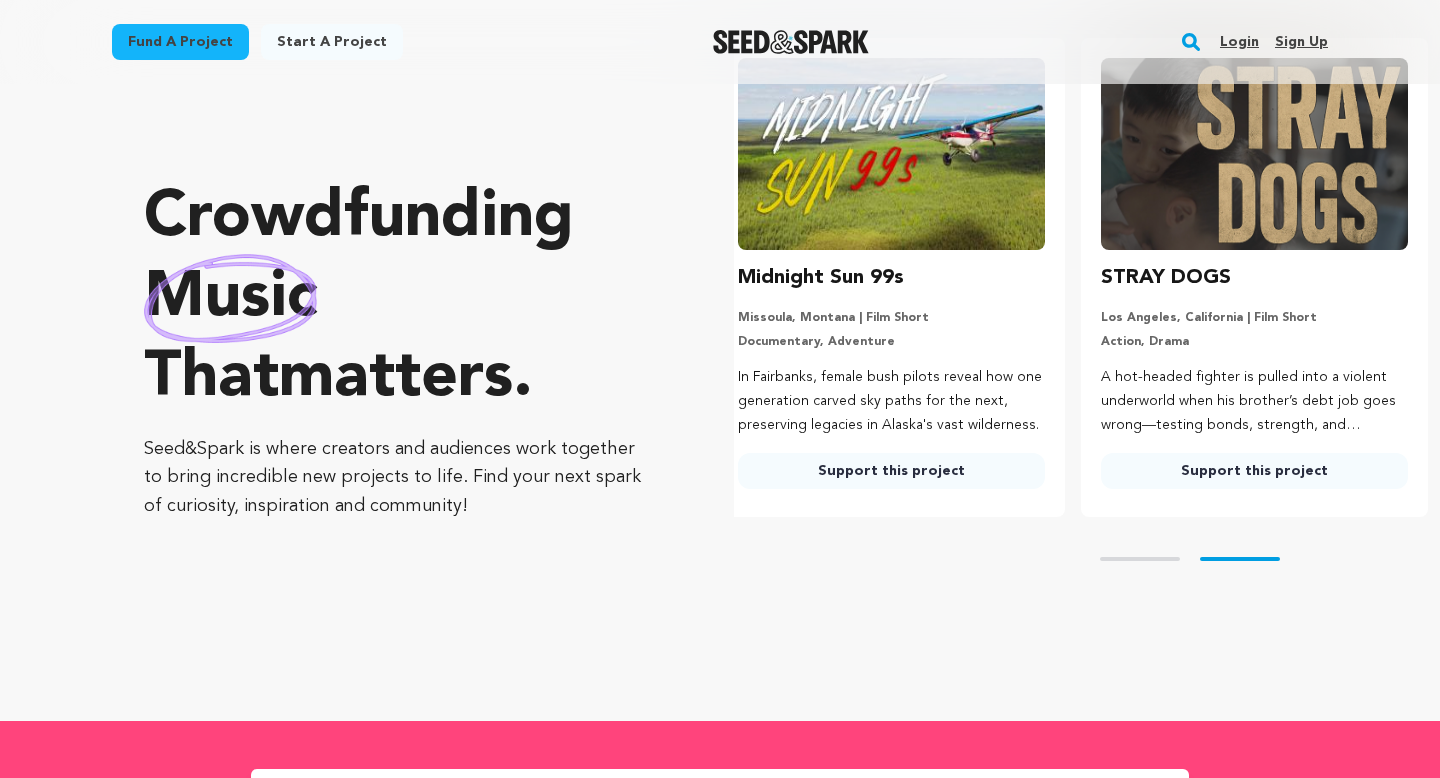 click on "Support this project" at bounding box center (1254, 471) 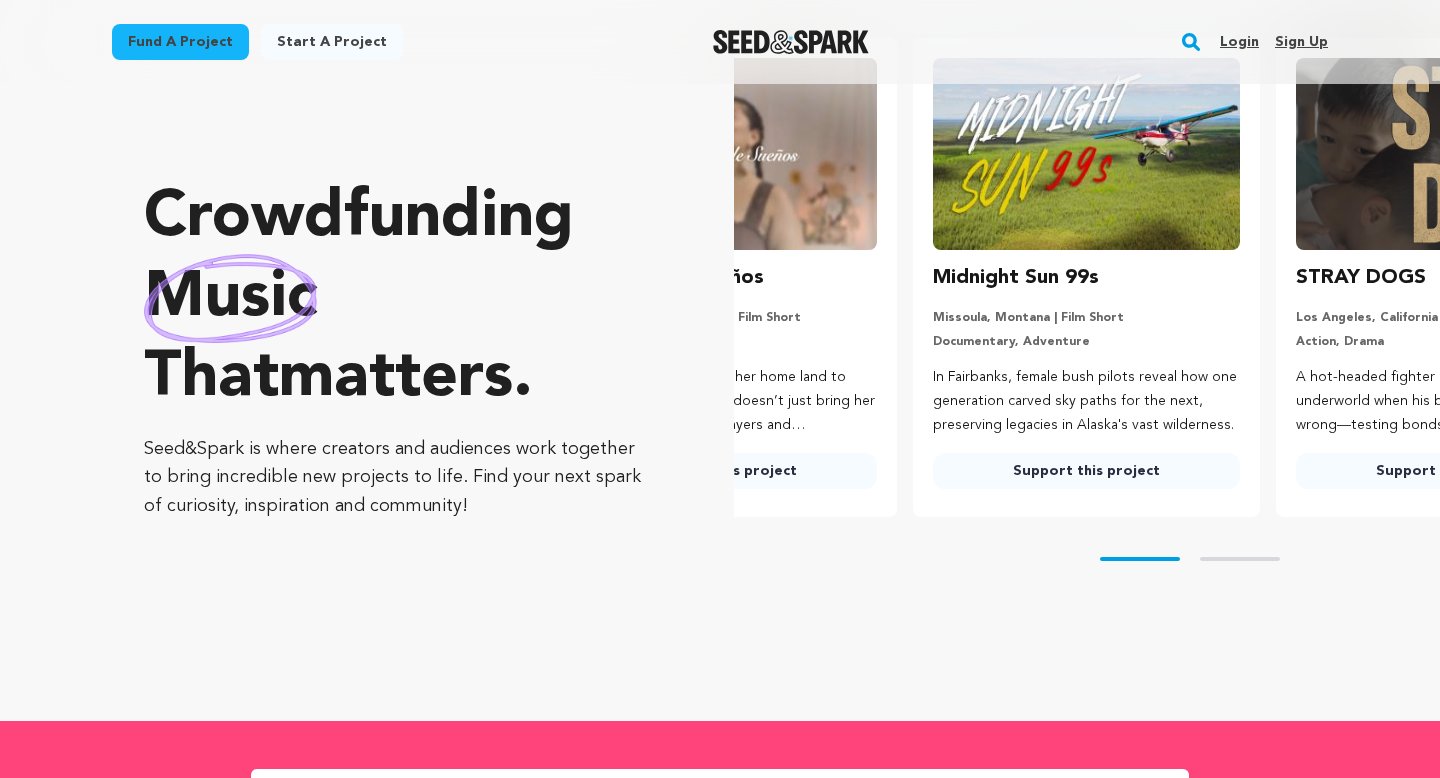 scroll, scrollTop: 0, scrollLeft: 0, axis: both 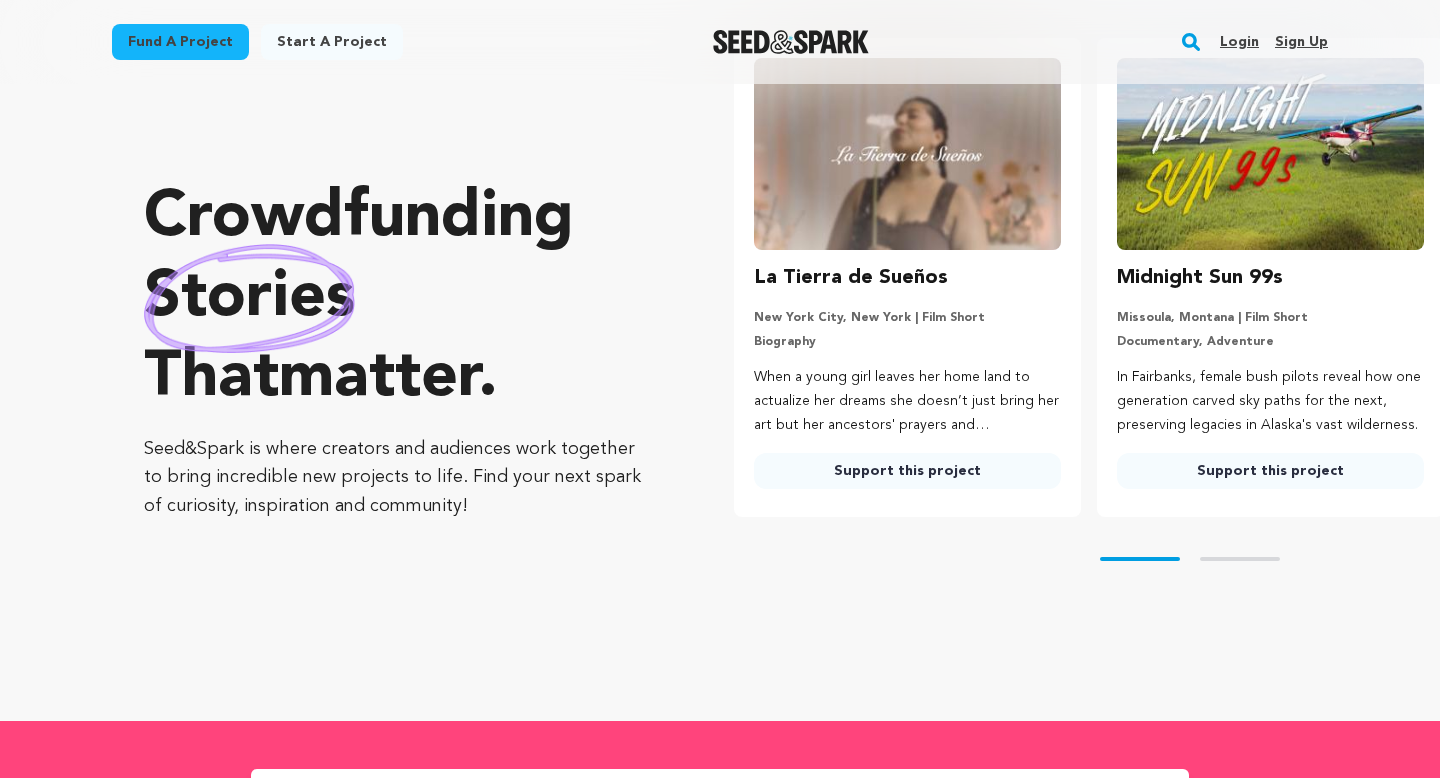 click on "Support this project" at bounding box center (907, 471) 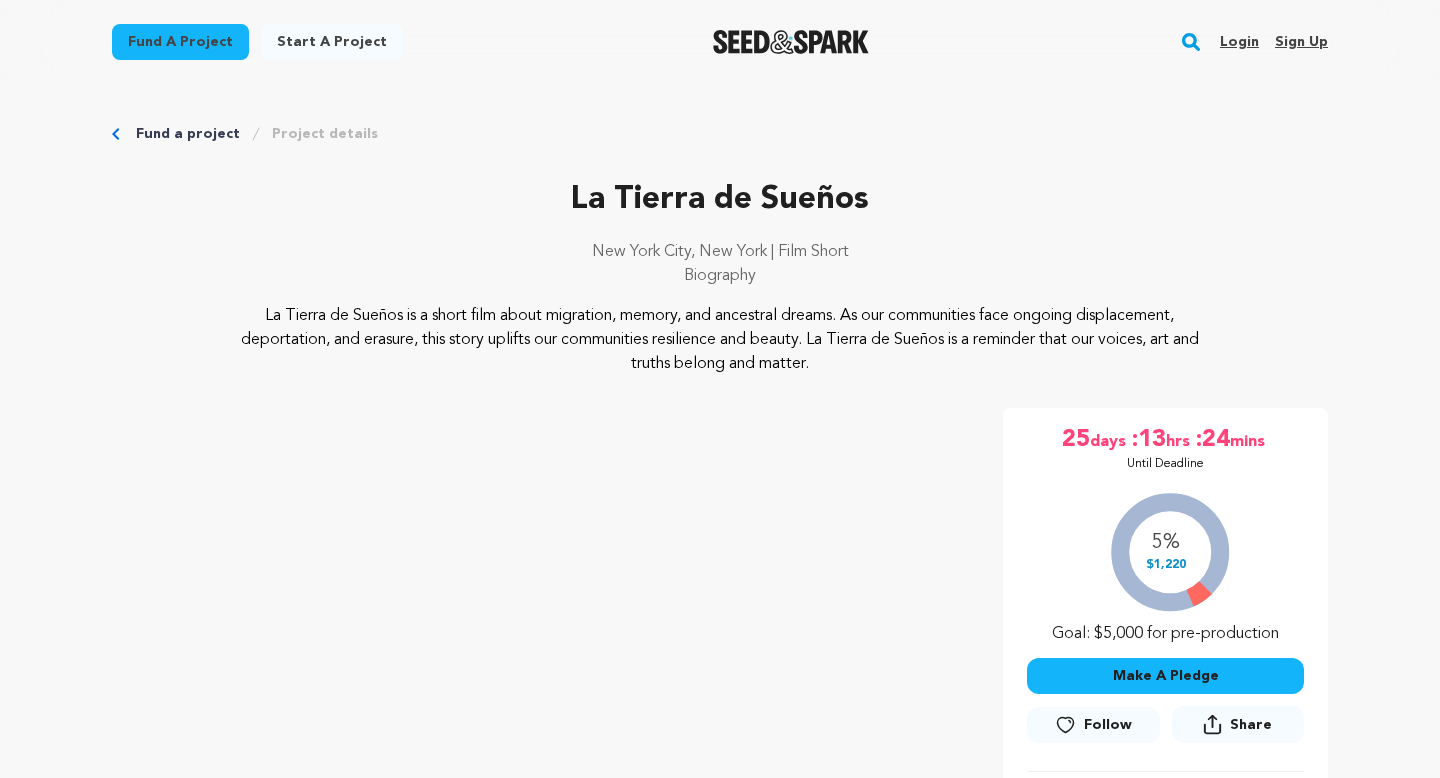 scroll, scrollTop: 0, scrollLeft: 0, axis: both 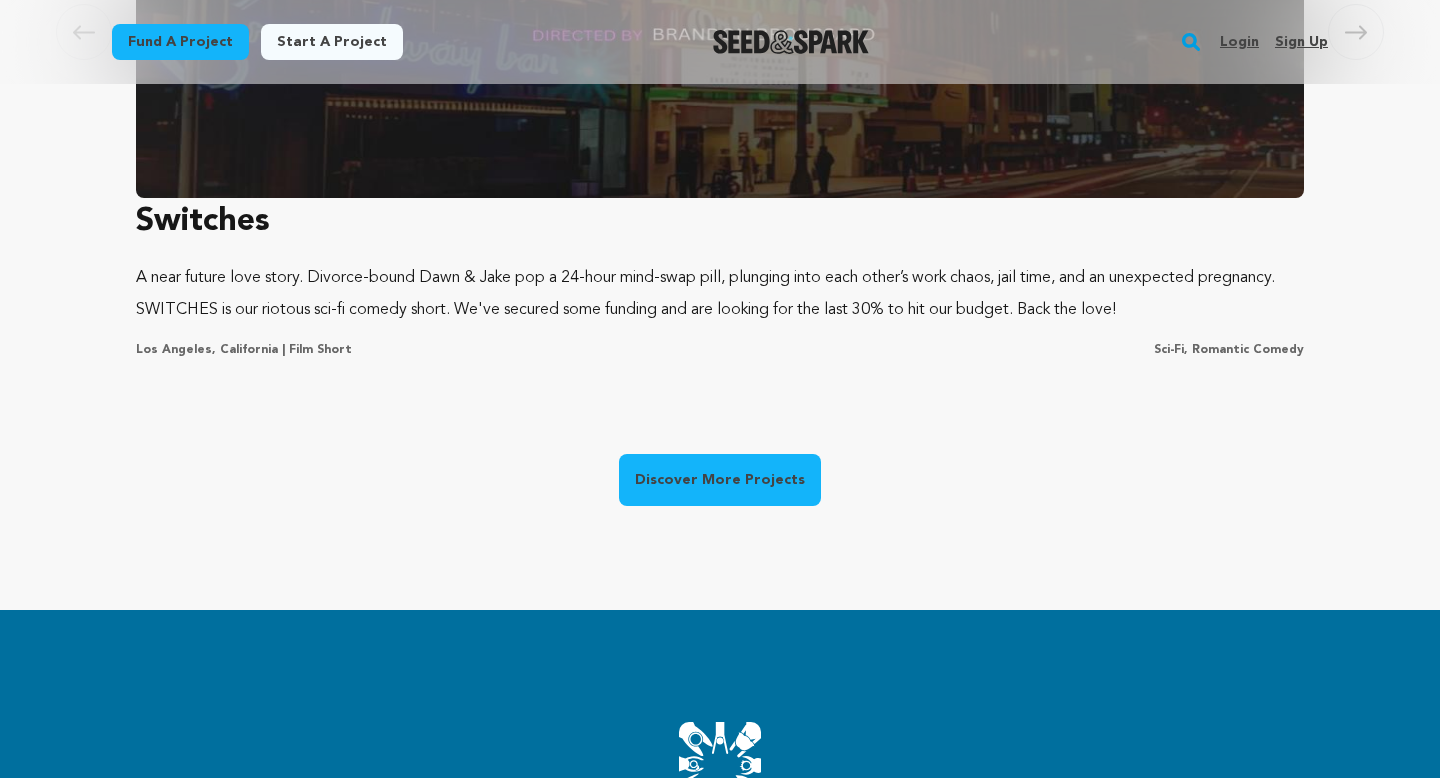 click on "Discover More Projects" at bounding box center [720, 480] 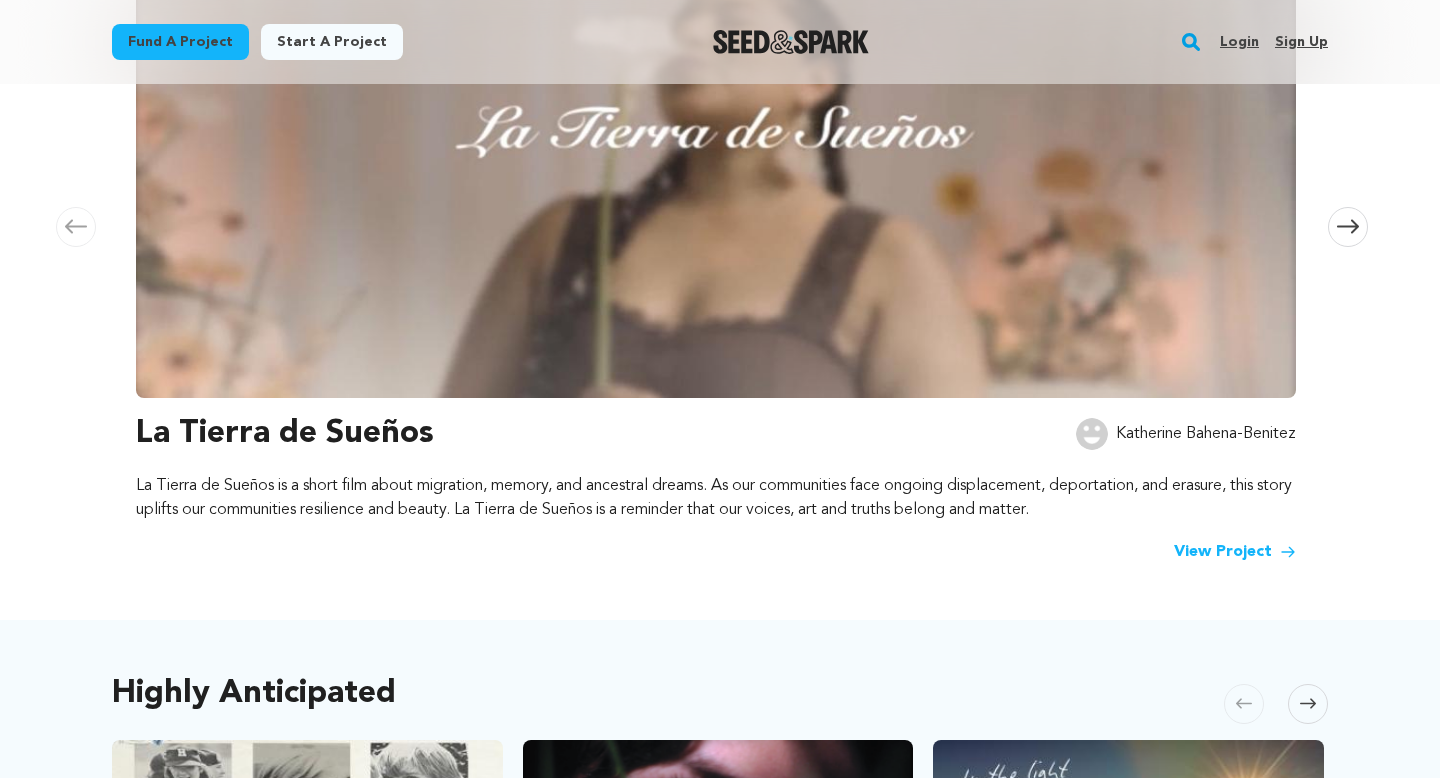 scroll, scrollTop: 479, scrollLeft: 0, axis: vertical 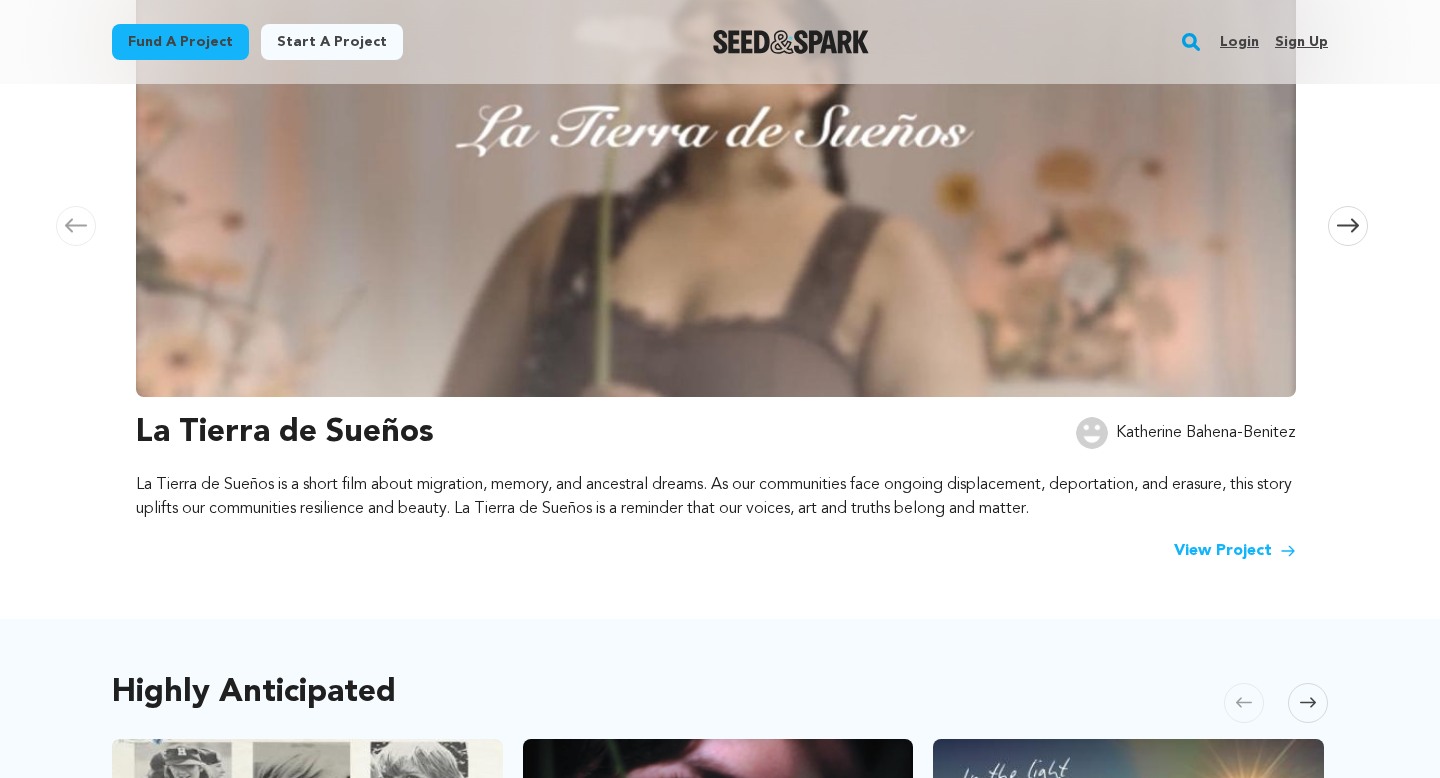 click on "View Project" at bounding box center (1235, 551) 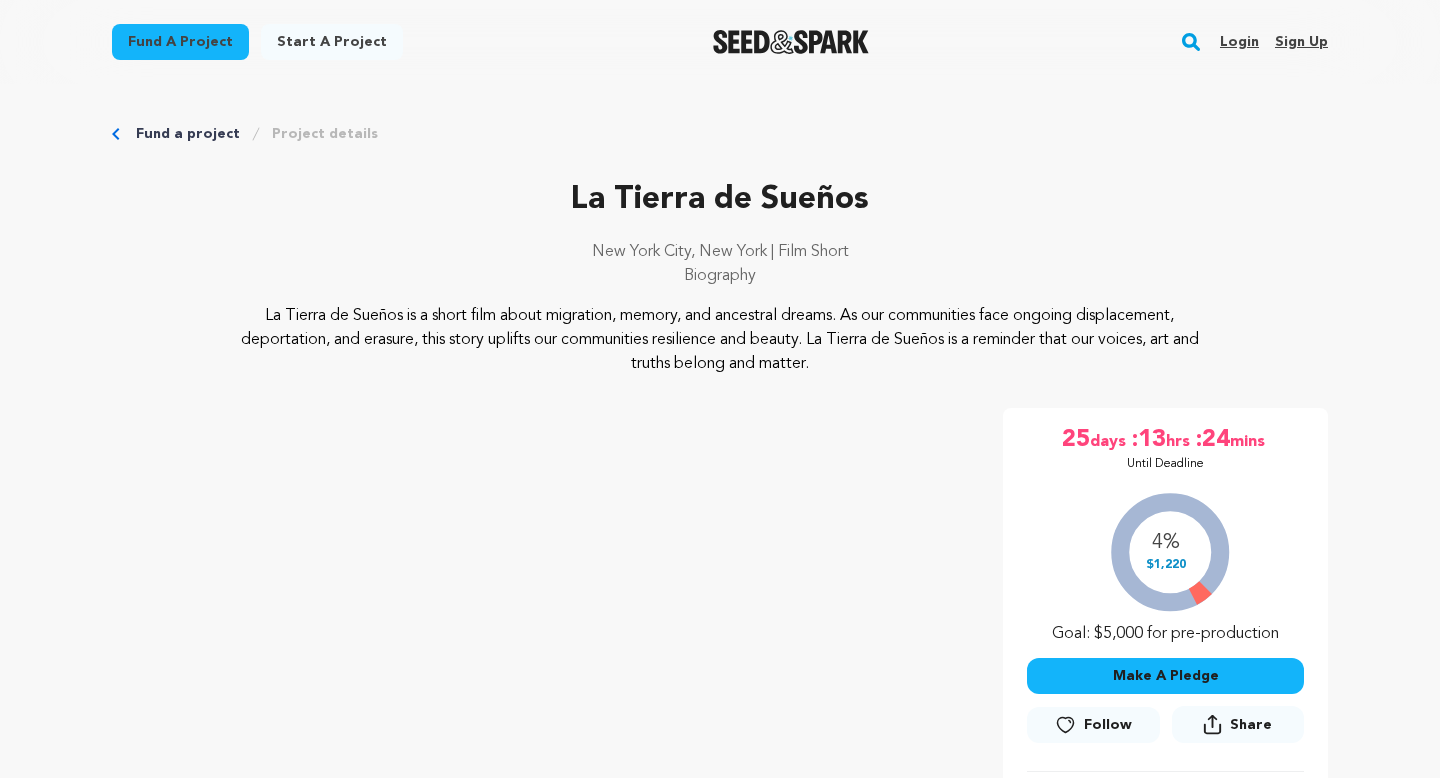 scroll, scrollTop: 0, scrollLeft: 0, axis: both 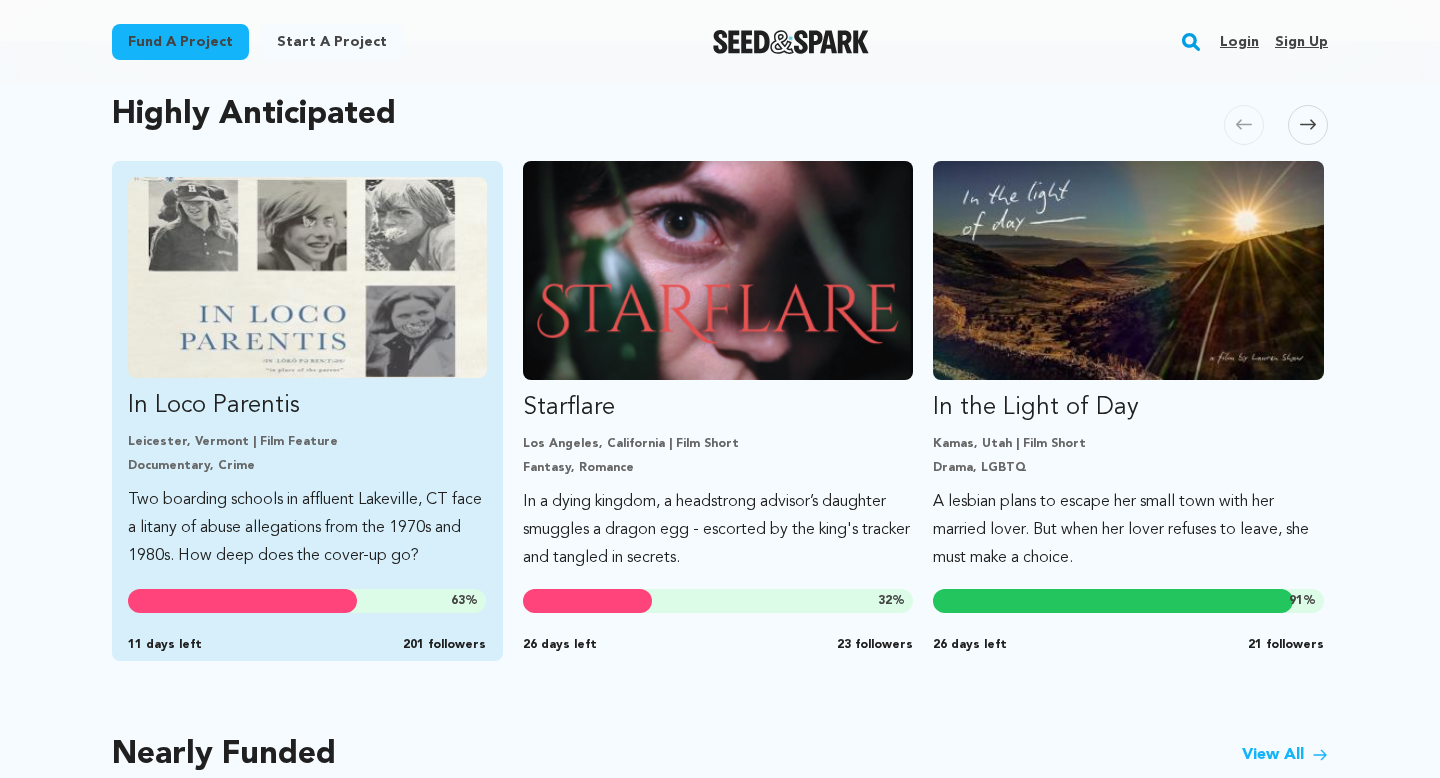 click on "Leicester, Vermont | Film Feature" at bounding box center [307, 442] 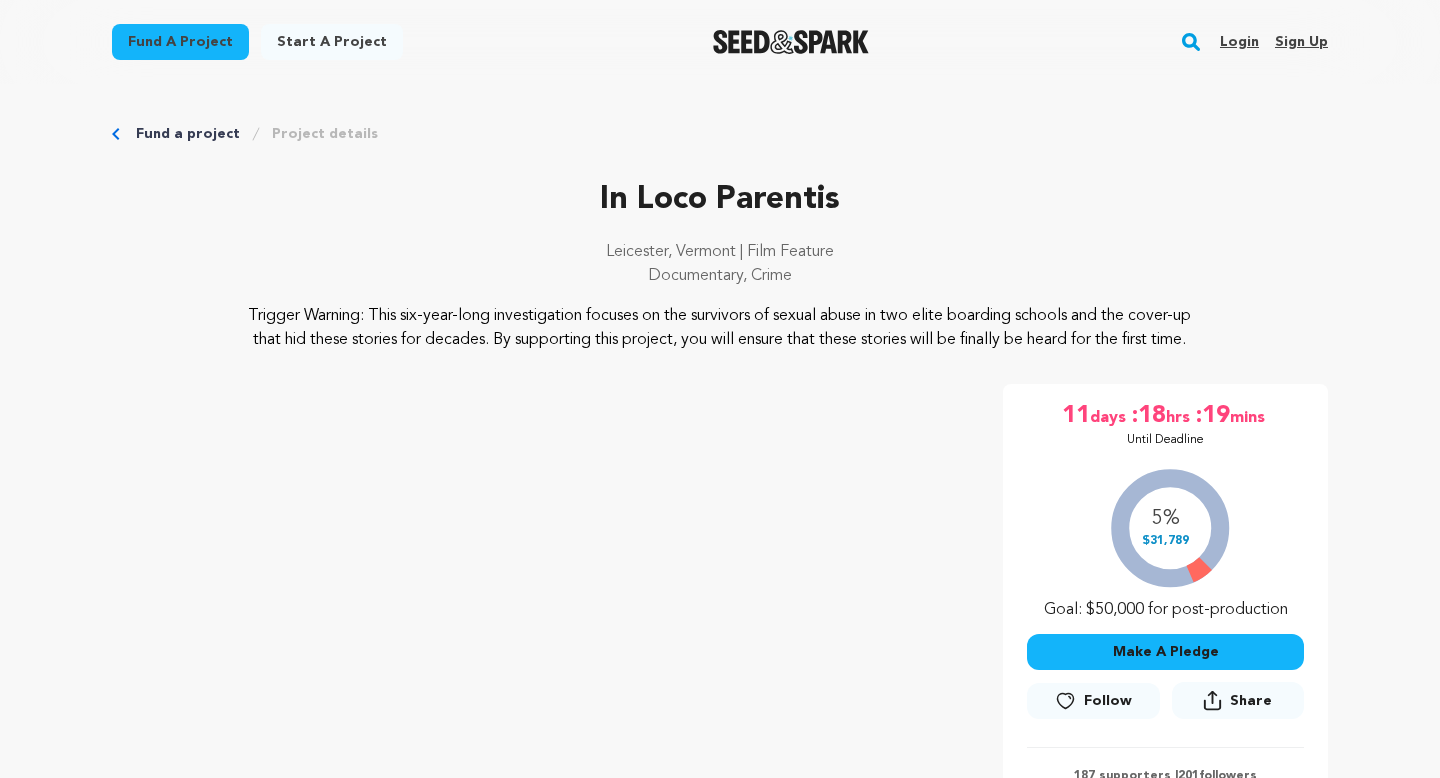 scroll, scrollTop: 0, scrollLeft: 0, axis: both 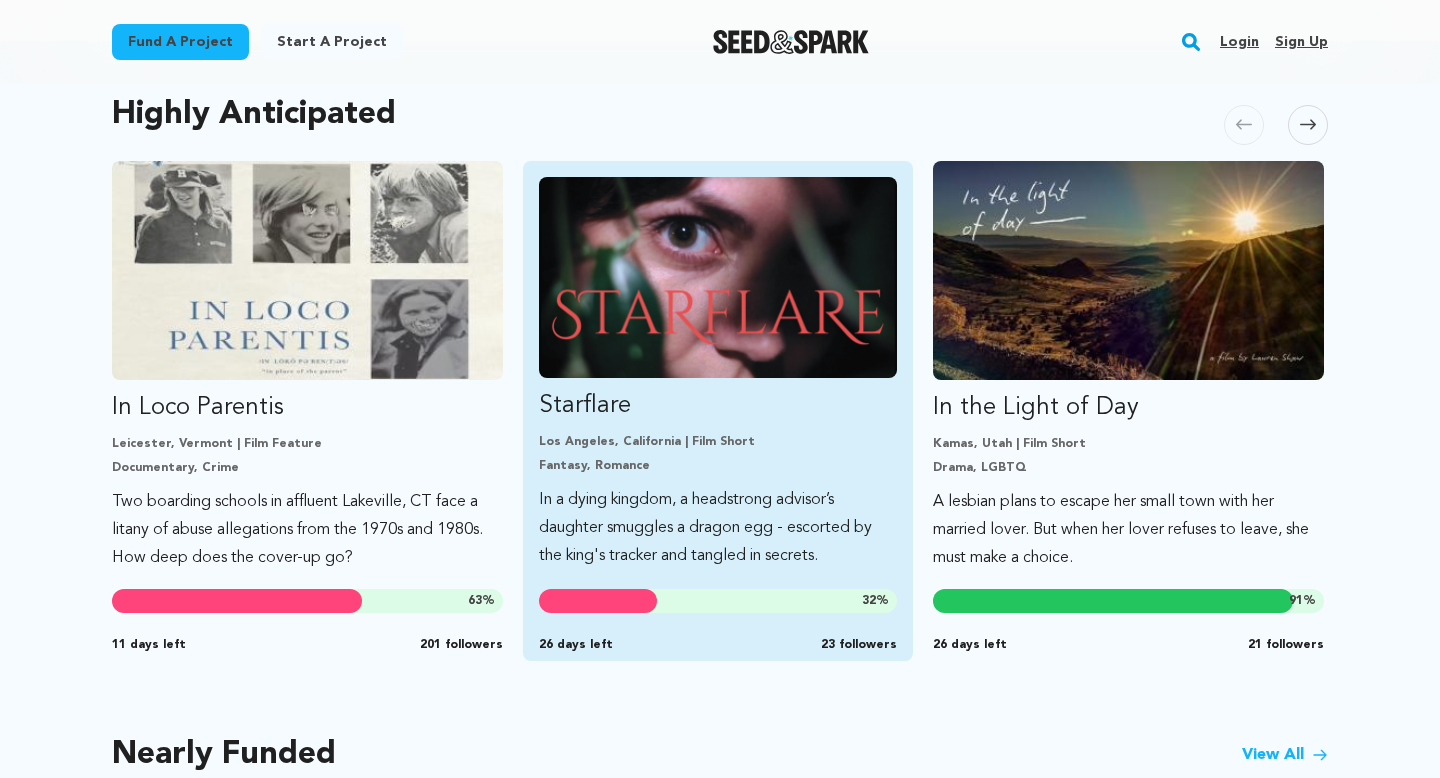 click on "In a dying kingdom, a headstrong advisor’s daughter smuggles a dragon egg - escorted by the king's tracker and tangled in secrets." at bounding box center (718, 528) 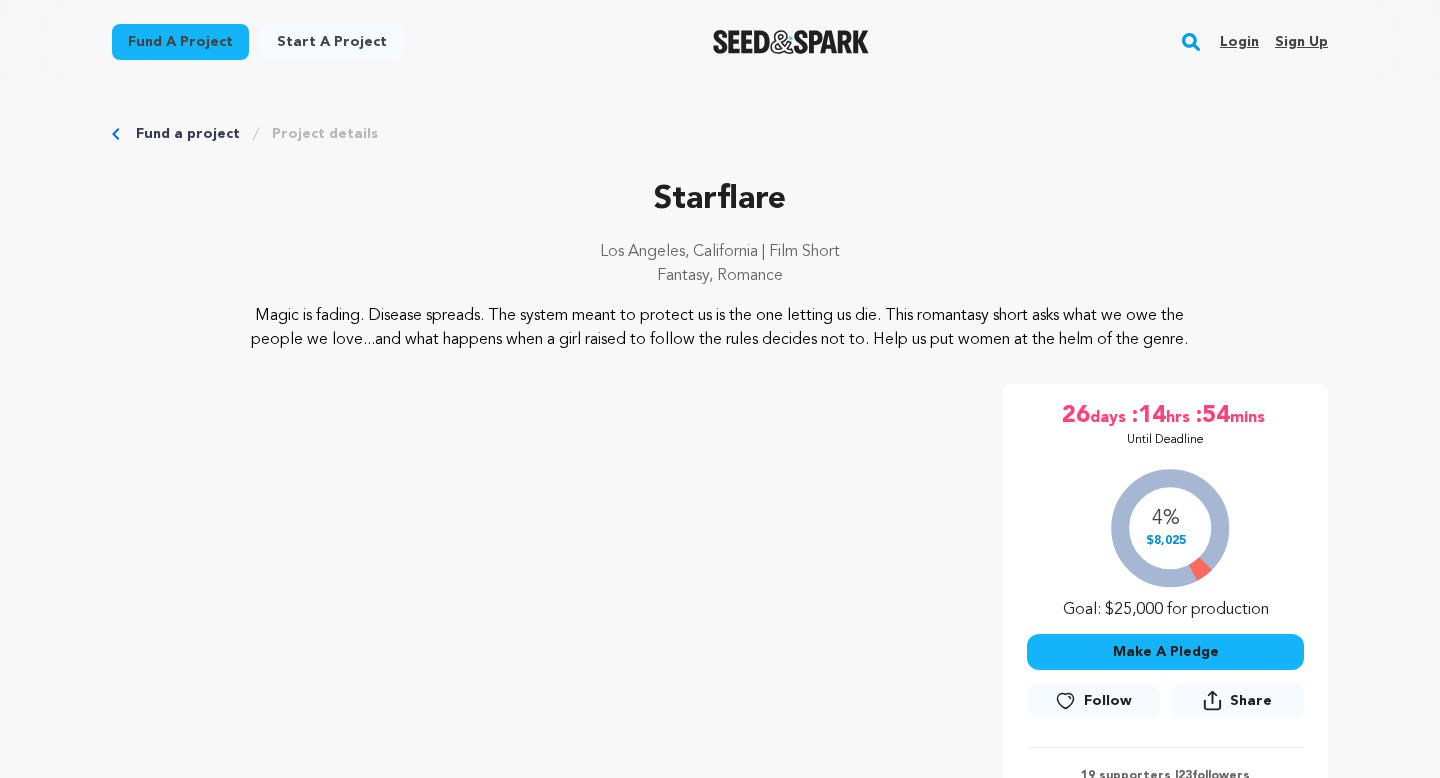 scroll, scrollTop: 0, scrollLeft: 0, axis: both 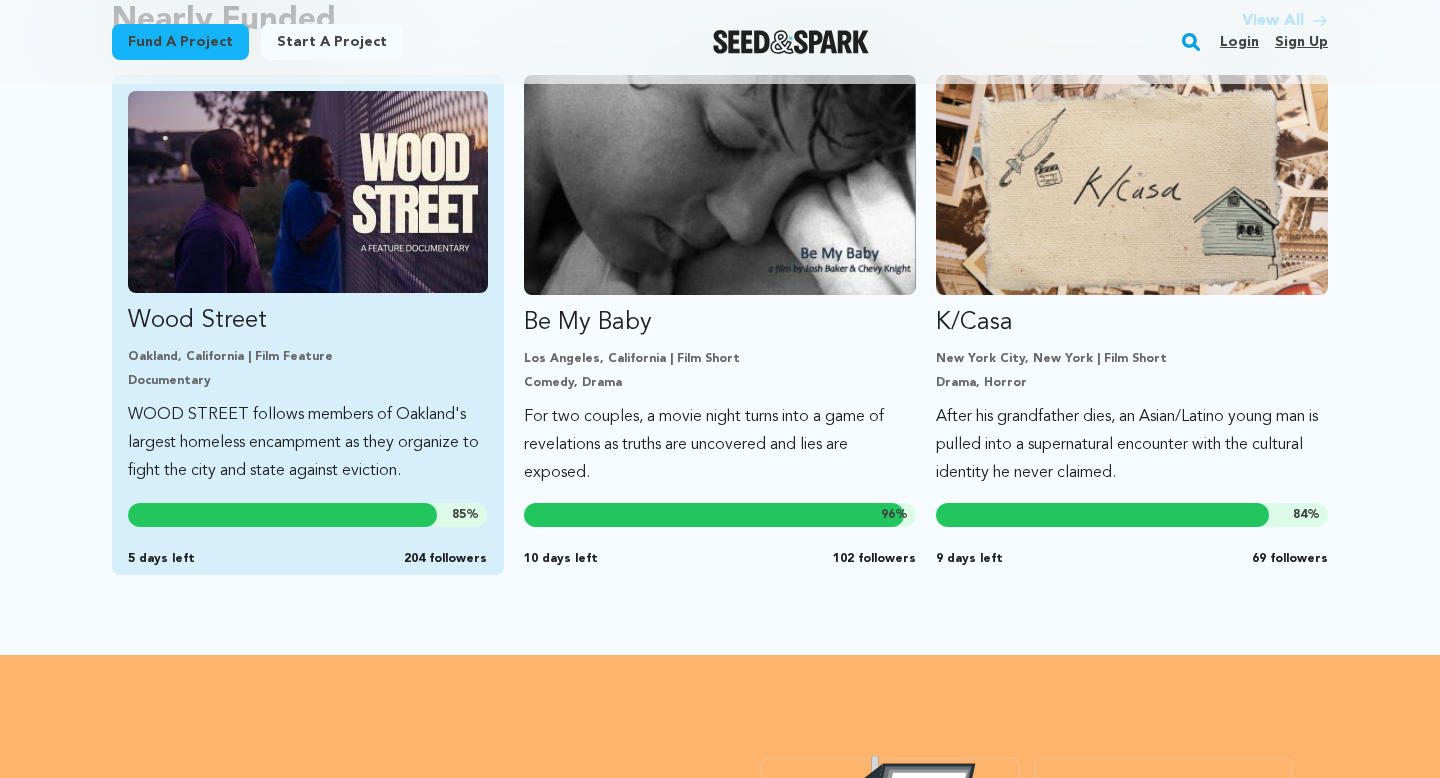 click on "WOOD STREET follows members of Oakland's largest homeless encampment as they organize to fight the city and state against eviction." at bounding box center (308, 443) 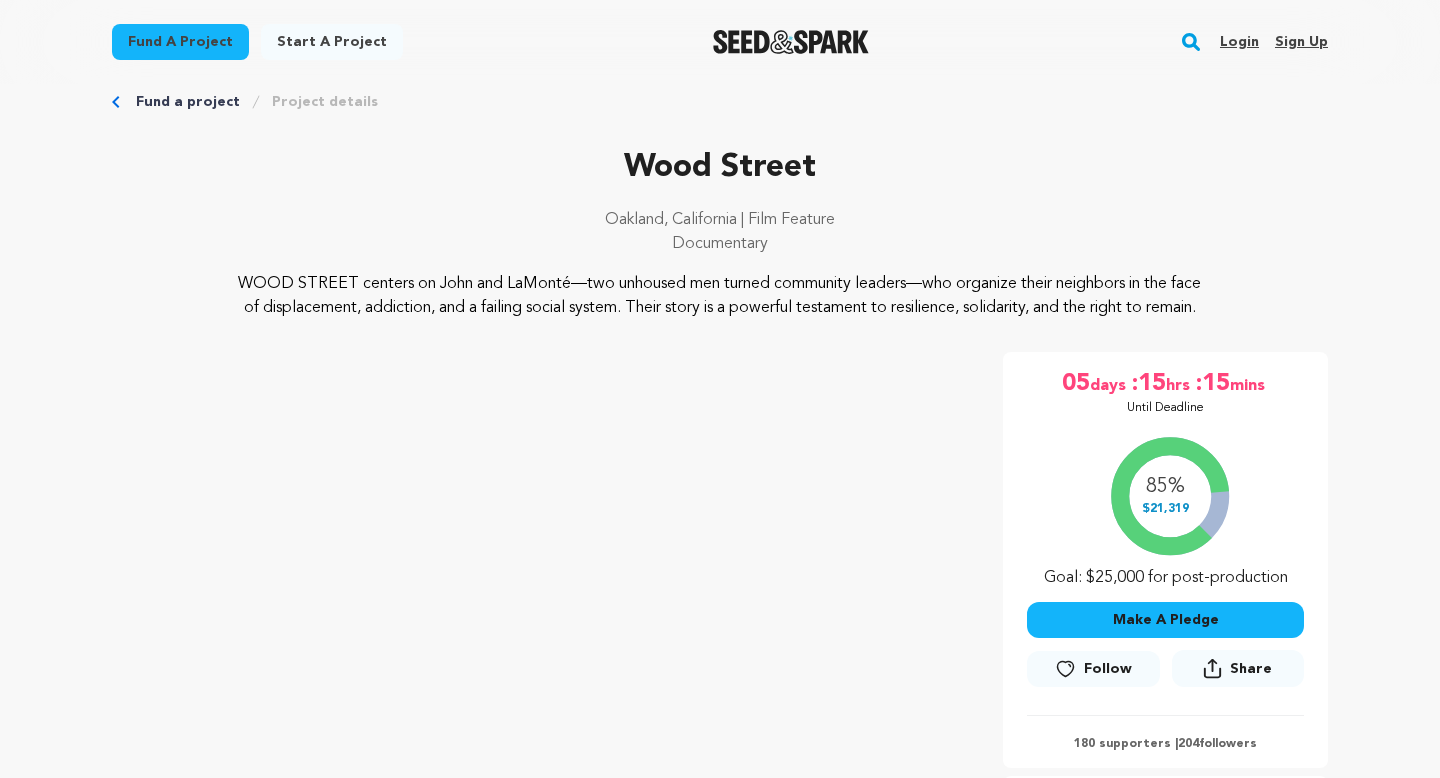 scroll, scrollTop: 0, scrollLeft: 0, axis: both 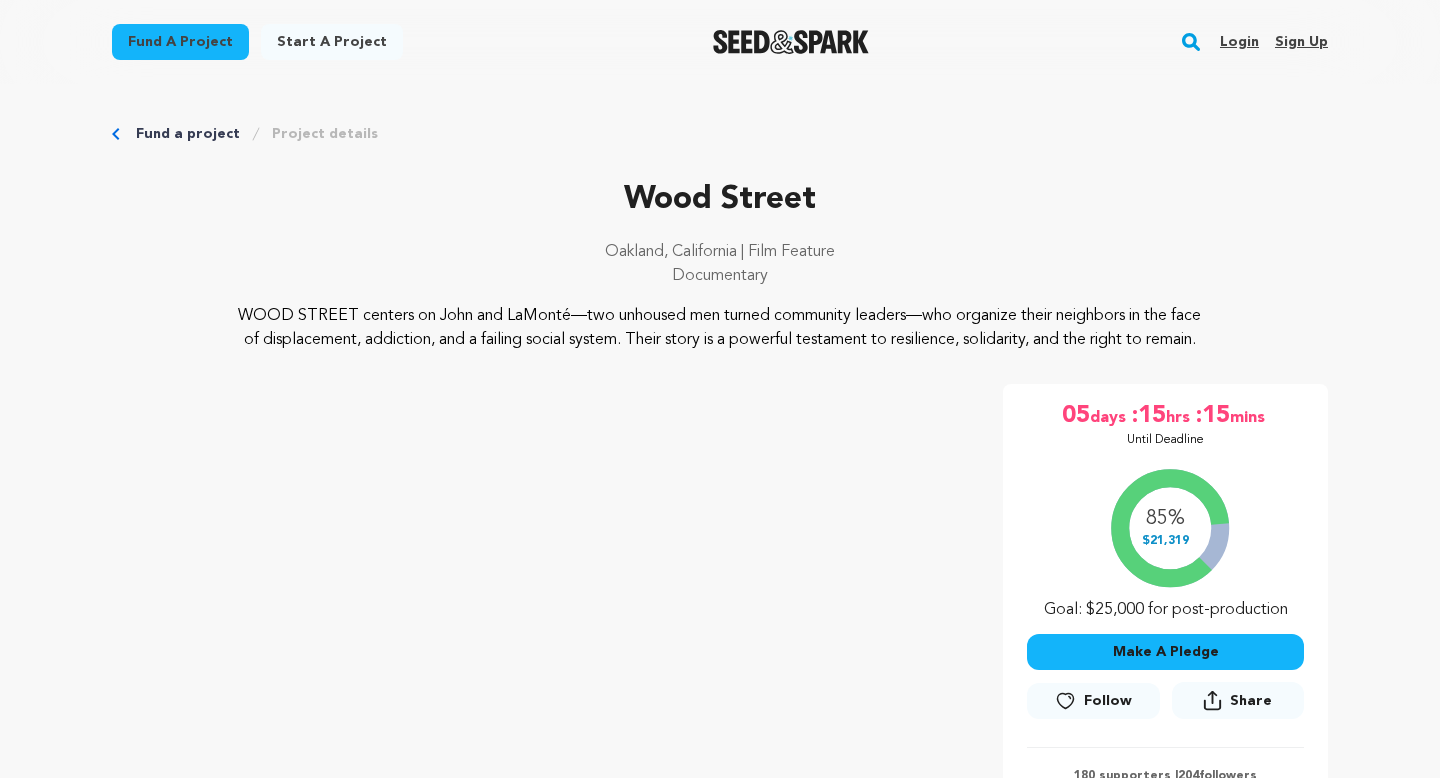 click at bounding box center (791, 42) 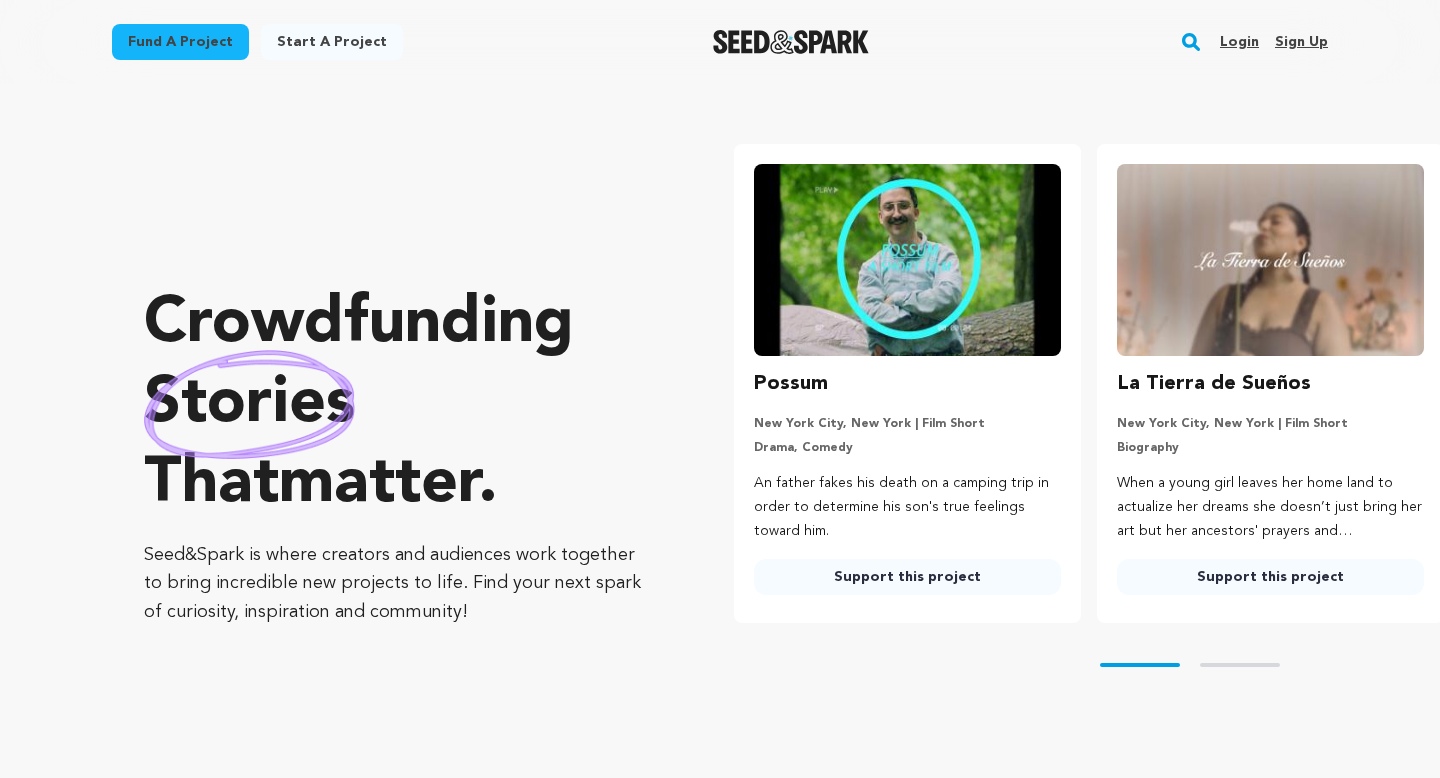 scroll, scrollTop: 0, scrollLeft: 0, axis: both 